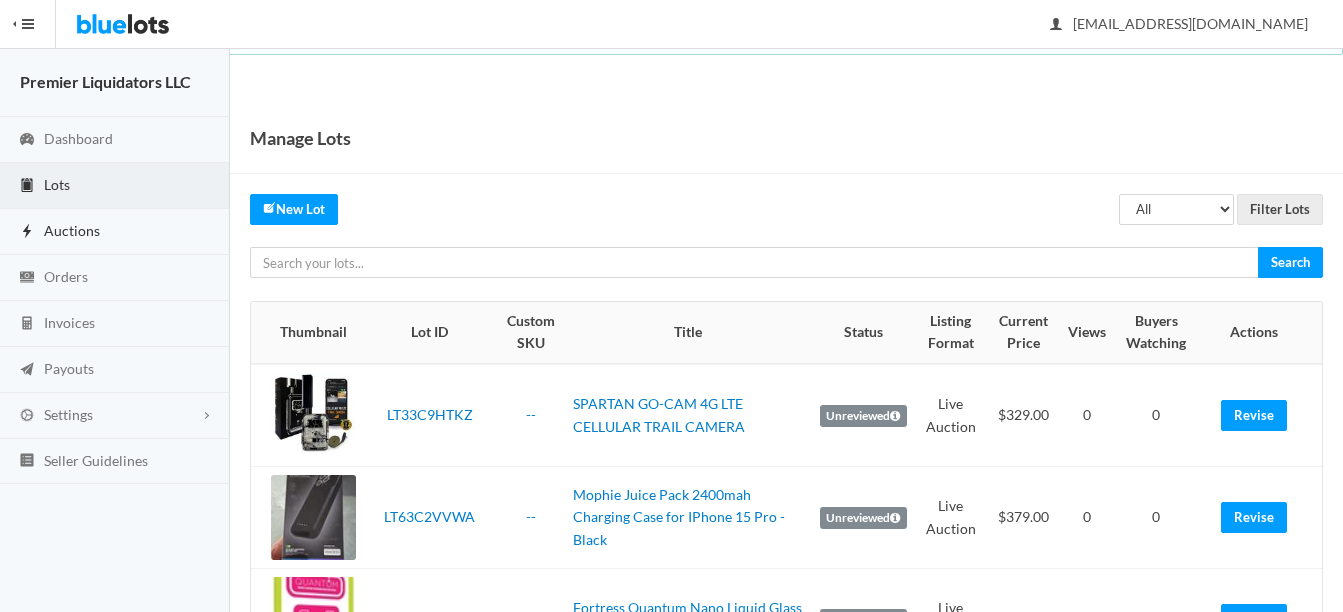 scroll, scrollTop: 0, scrollLeft: 0, axis: both 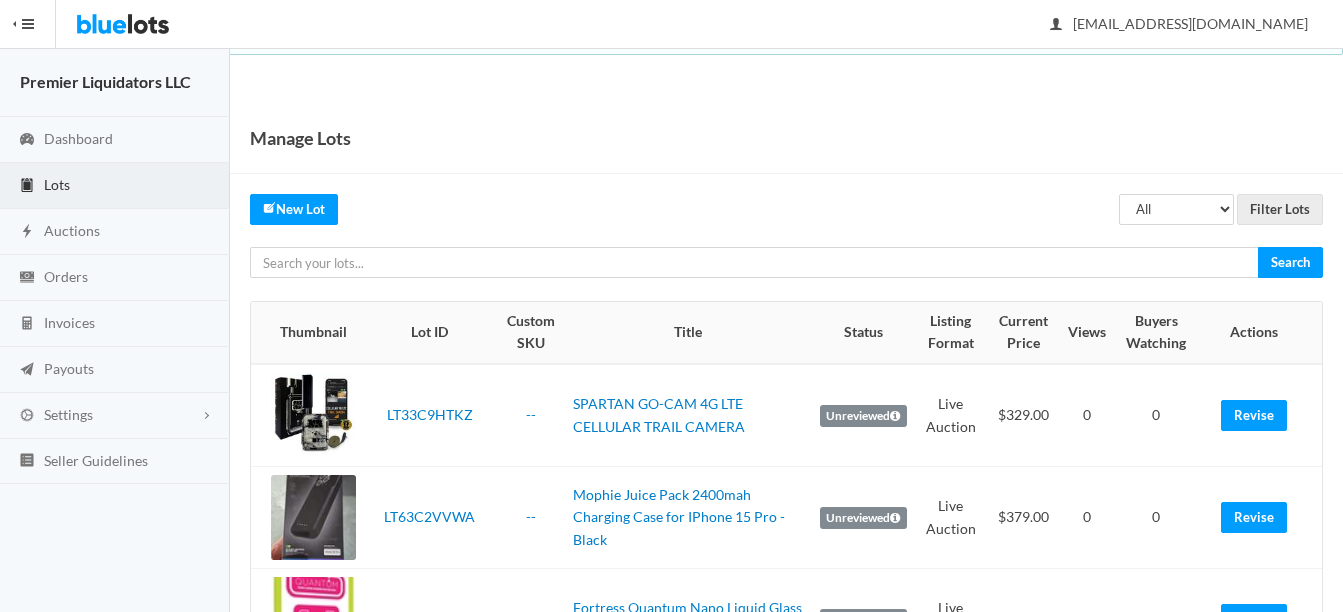click on "Lots" at bounding box center (57, 184) 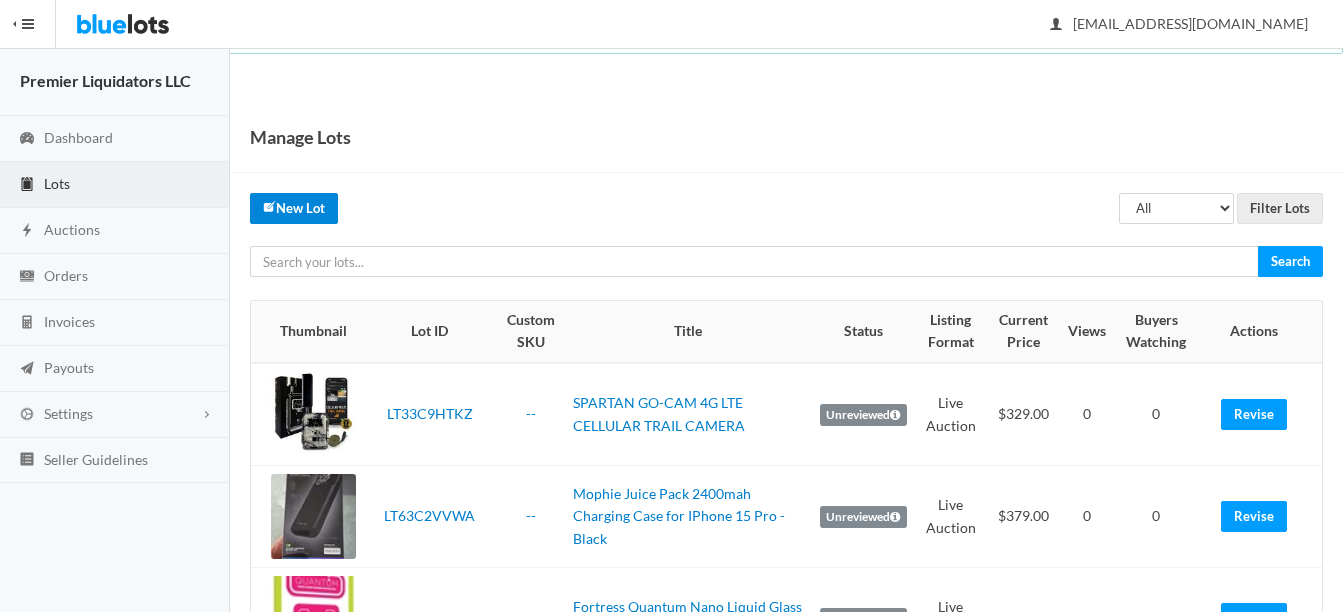 scroll, scrollTop: 0, scrollLeft: 0, axis: both 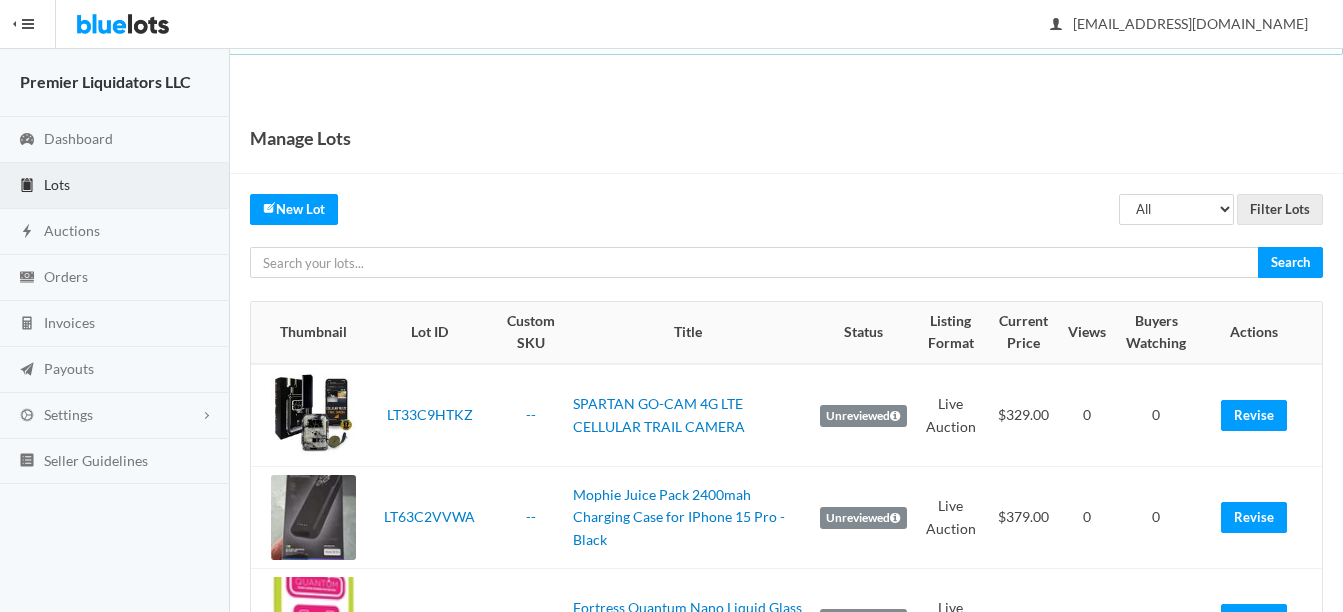 click on "Lots" at bounding box center [57, 184] 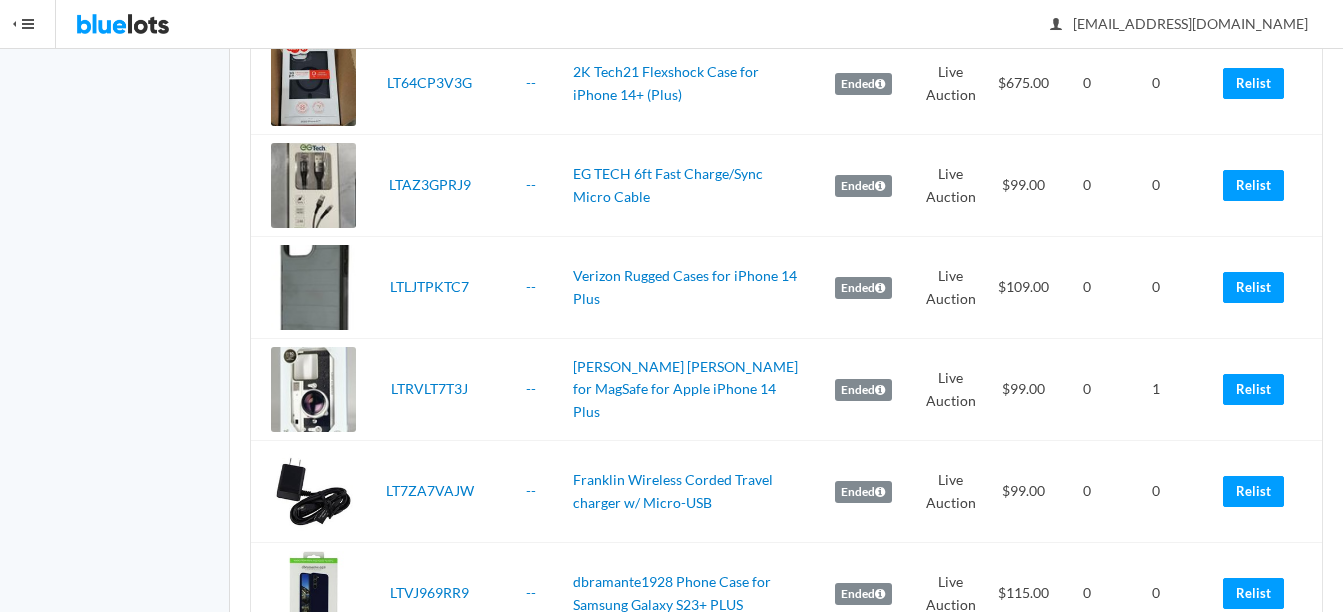 scroll, scrollTop: 1300, scrollLeft: 0, axis: vertical 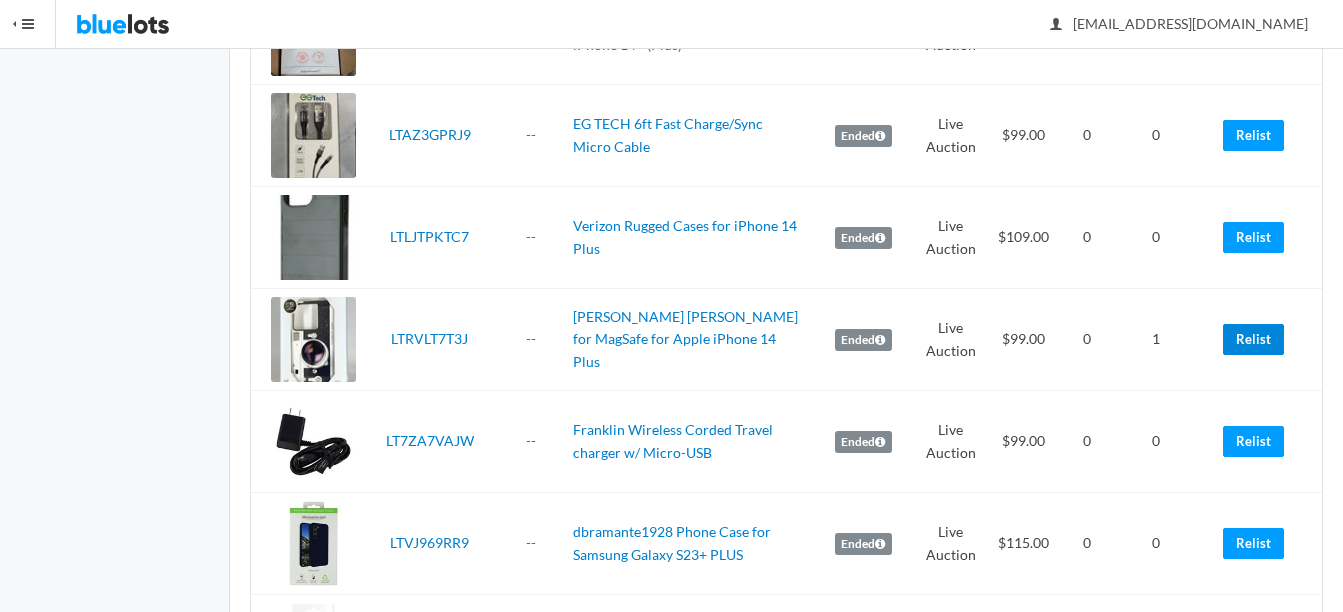 click on "Relist" at bounding box center (1253, 339) 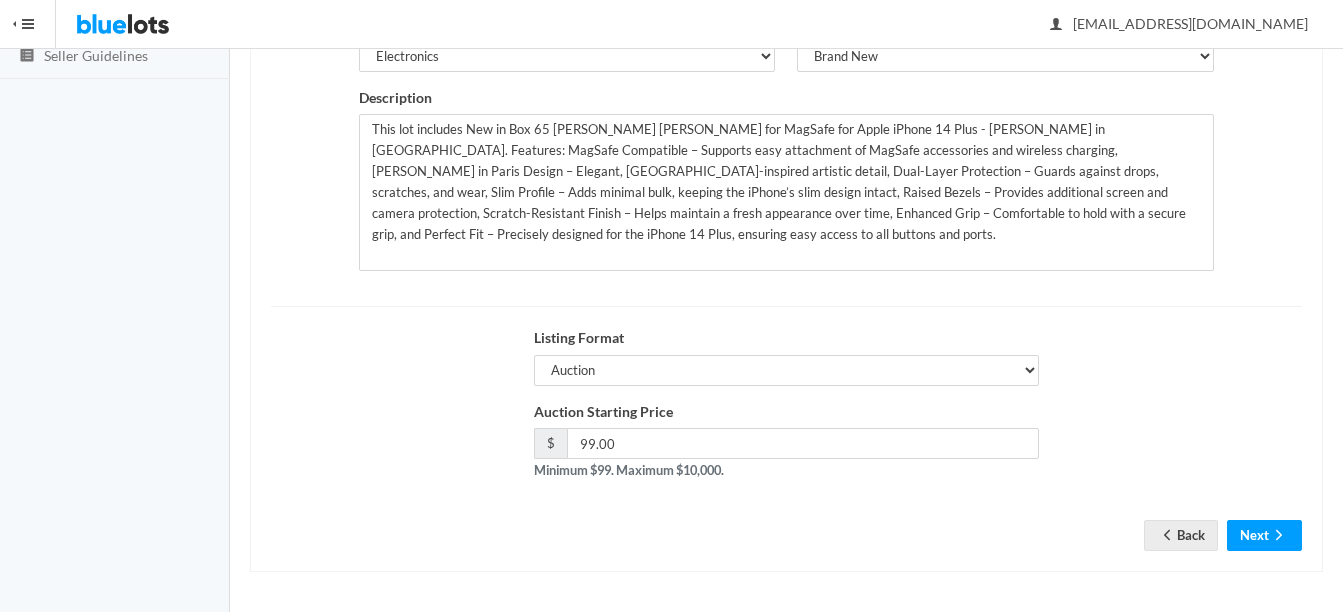 scroll, scrollTop: 406, scrollLeft: 0, axis: vertical 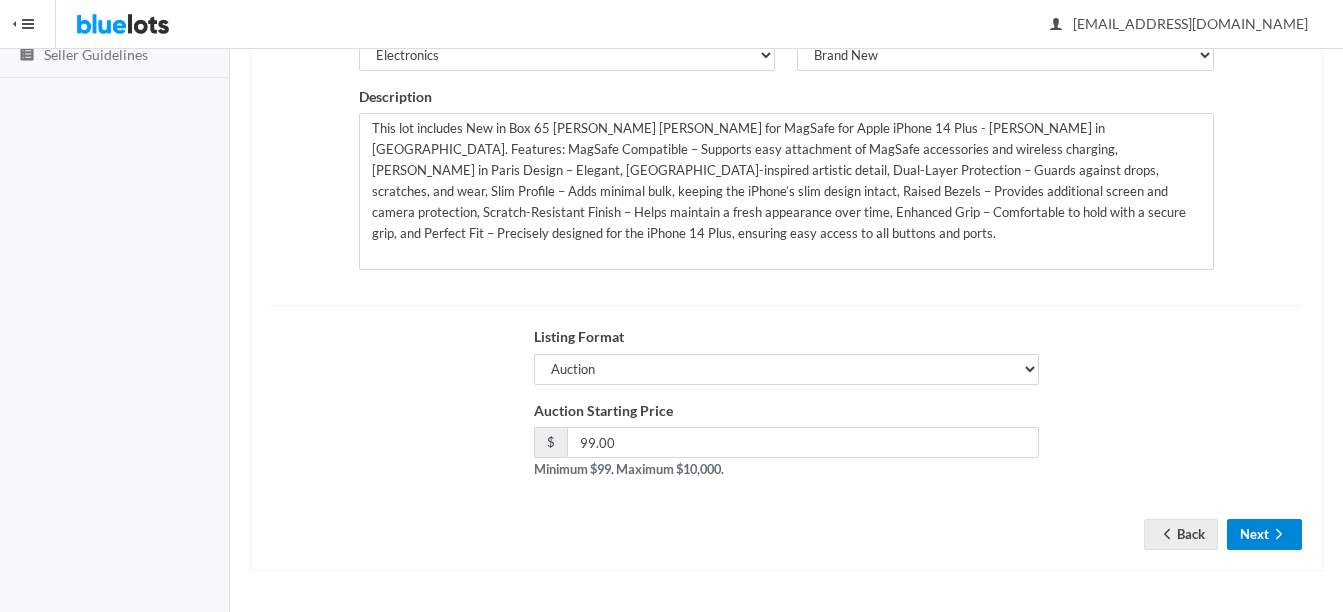 click 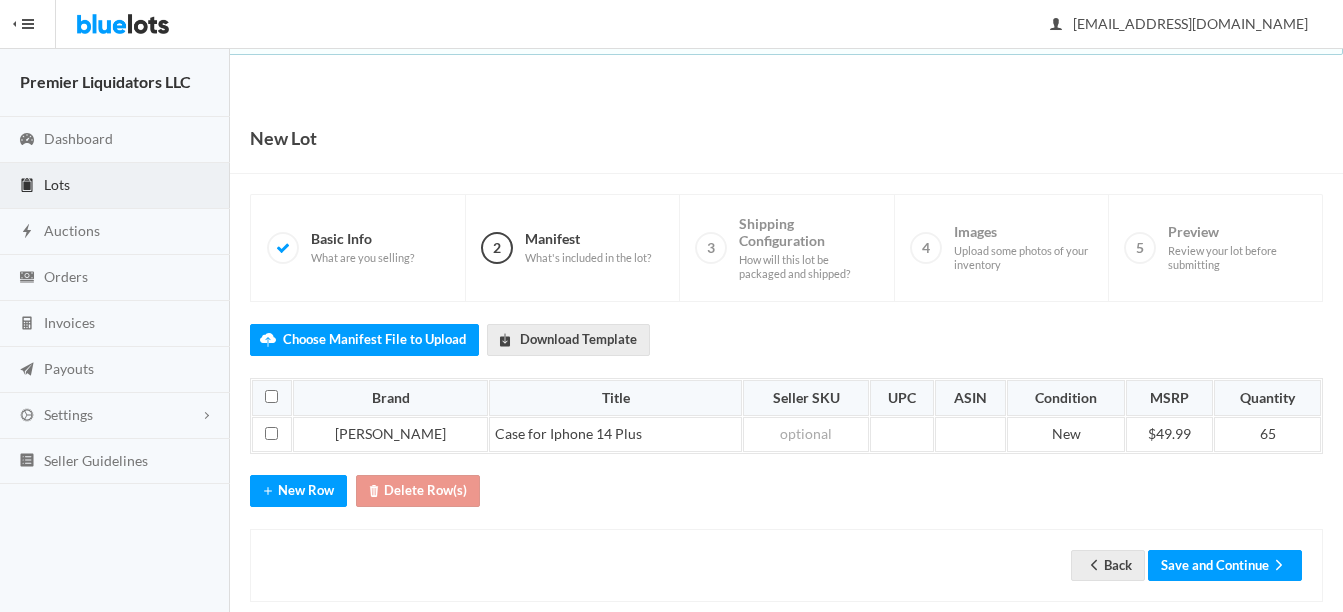 scroll, scrollTop: 0, scrollLeft: 0, axis: both 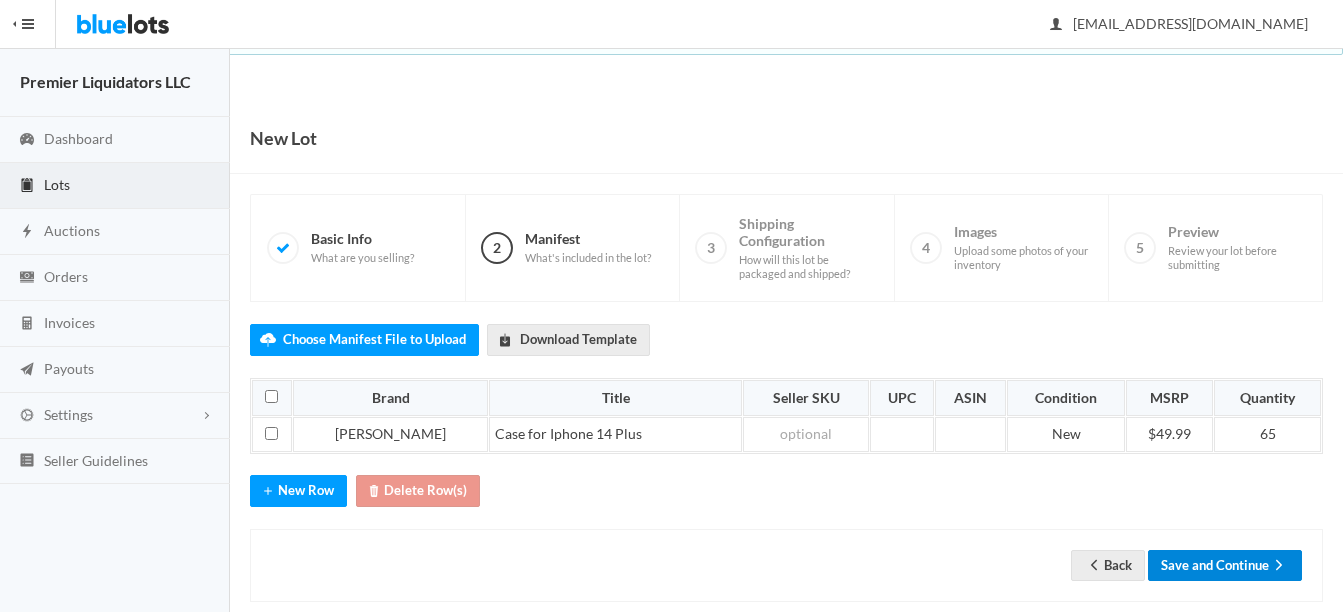 click on "Save and Continue" at bounding box center [1225, 565] 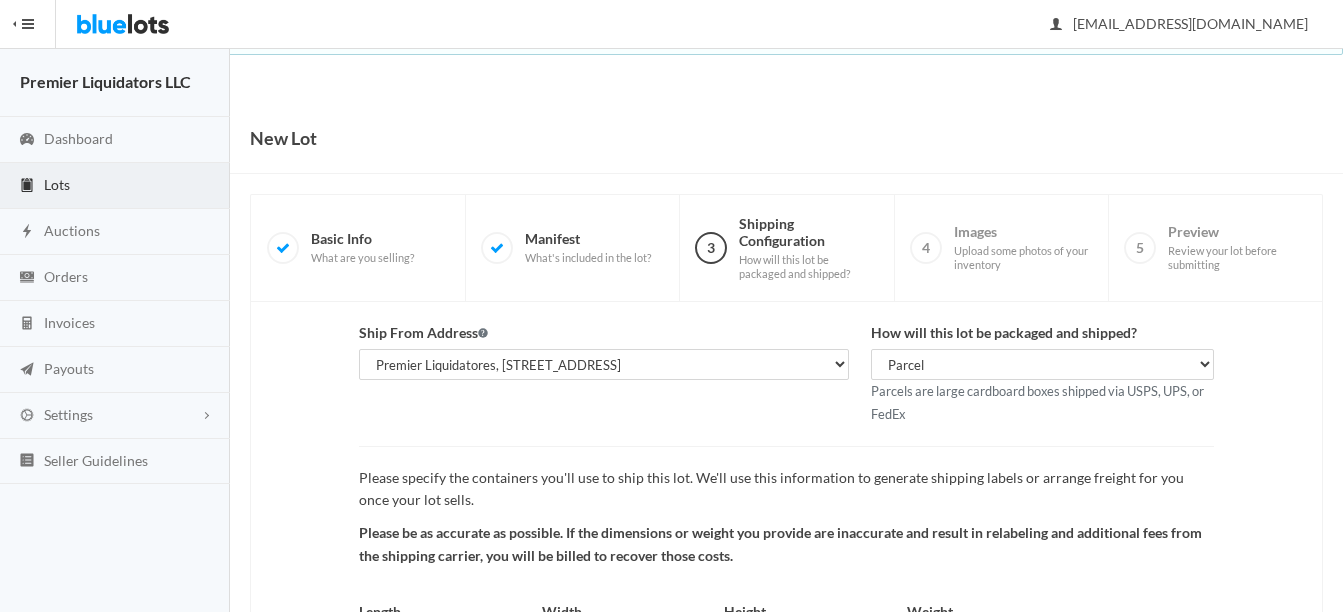 scroll, scrollTop: 209, scrollLeft: 0, axis: vertical 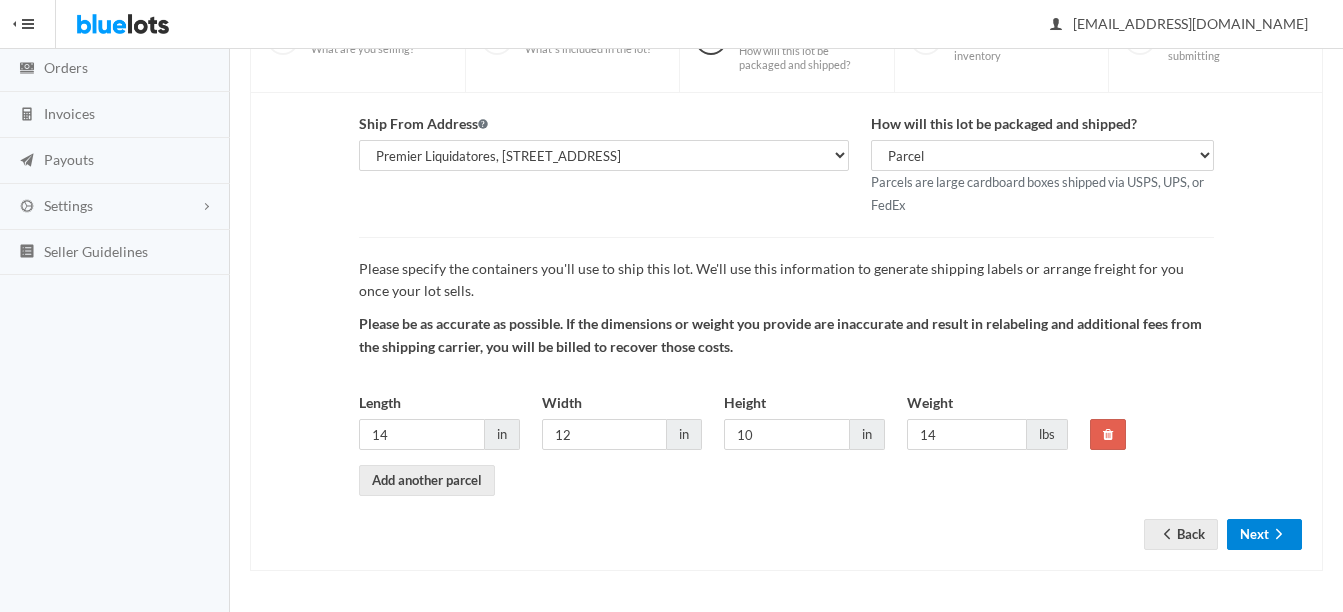 click on "Next" at bounding box center (1264, 534) 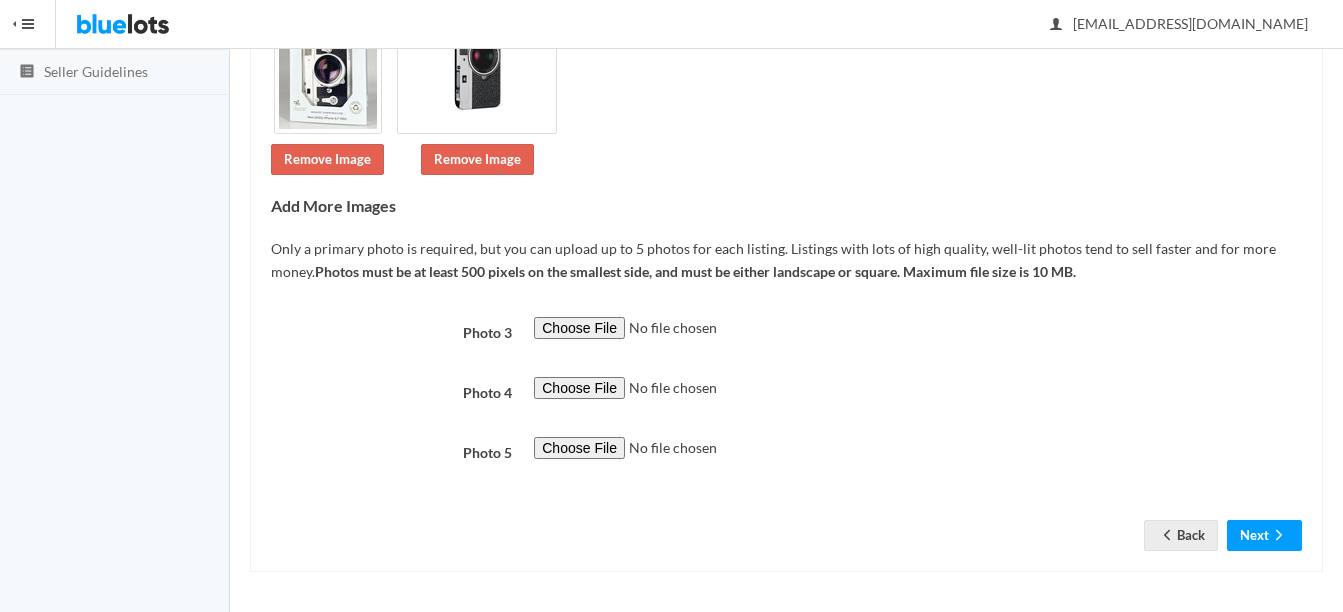 scroll, scrollTop: 390, scrollLeft: 0, axis: vertical 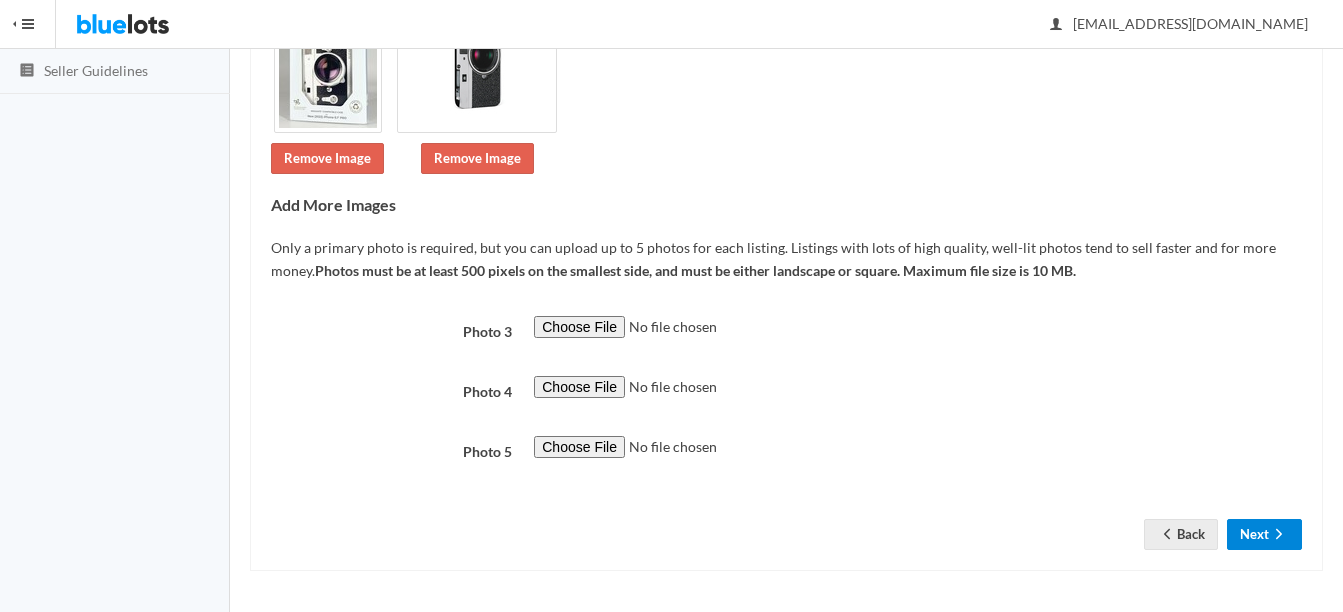 click on "Next" at bounding box center [1264, 534] 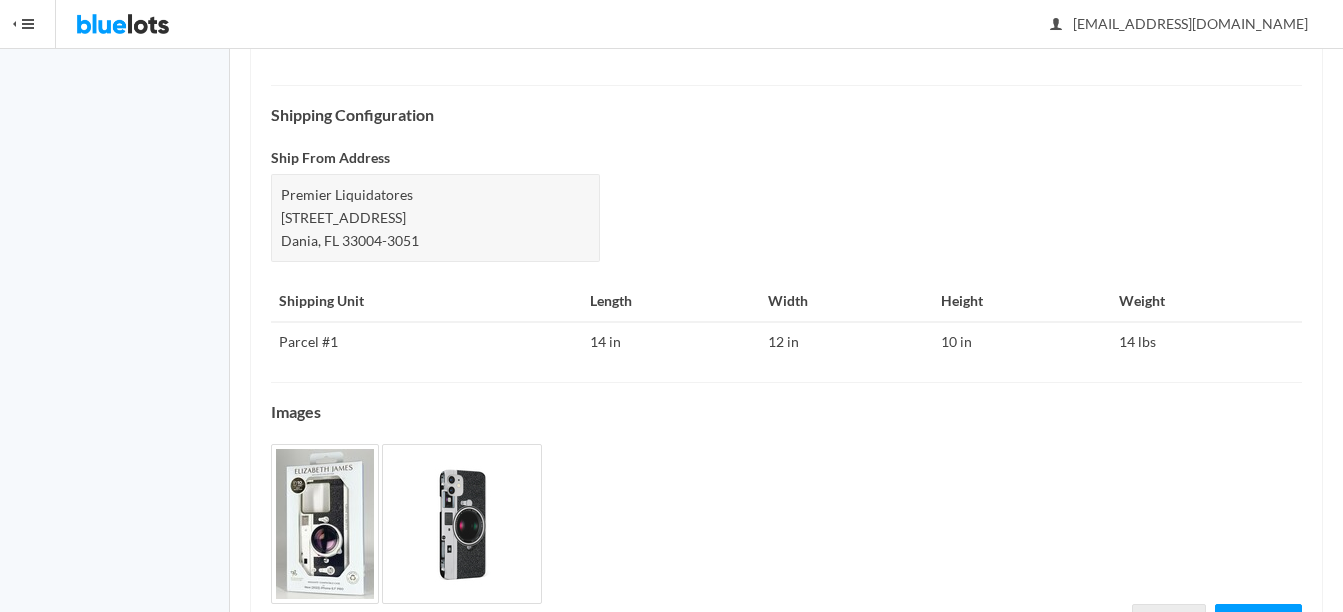 scroll, scrollTop: 950, scrollLeft: 0, axis: vertical 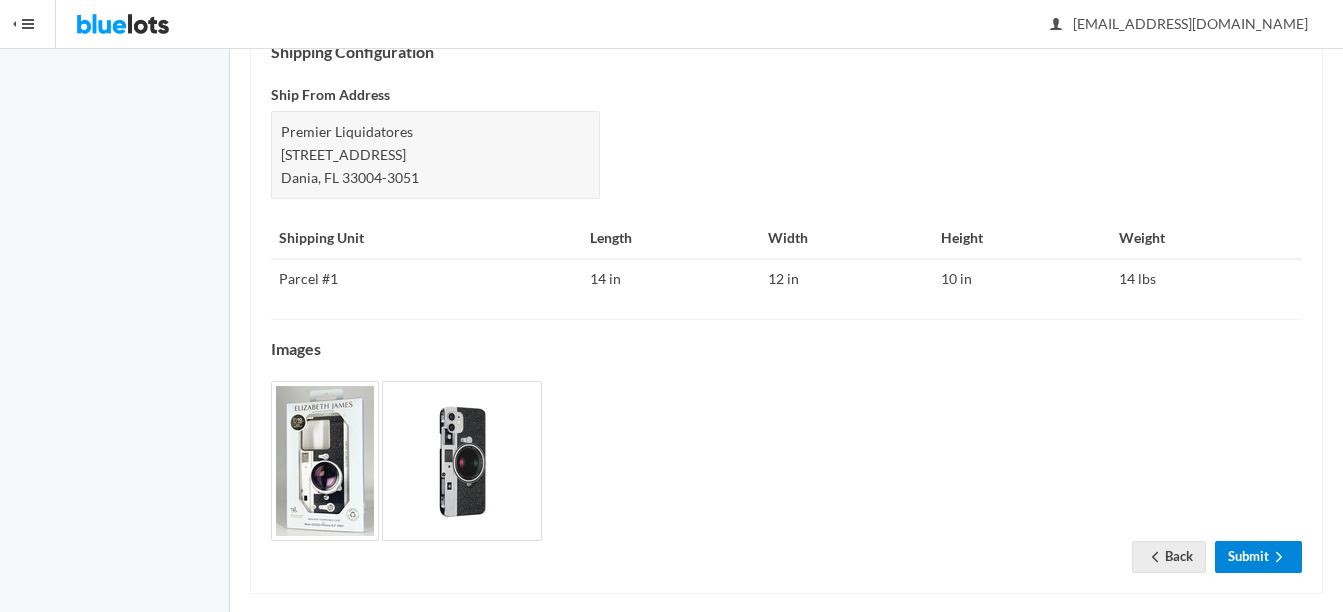 click on "Submit" at bounding box center (1258, 556) 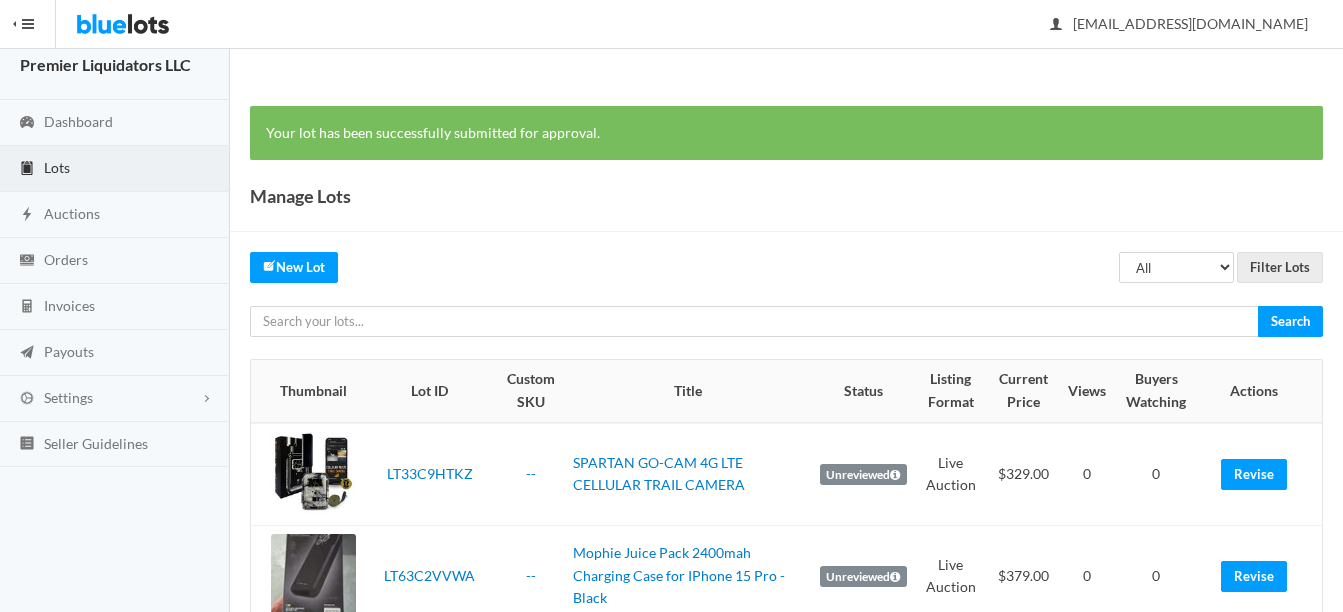 scroll, scrollTop: 0, scrollLeft: 0, axis: both 